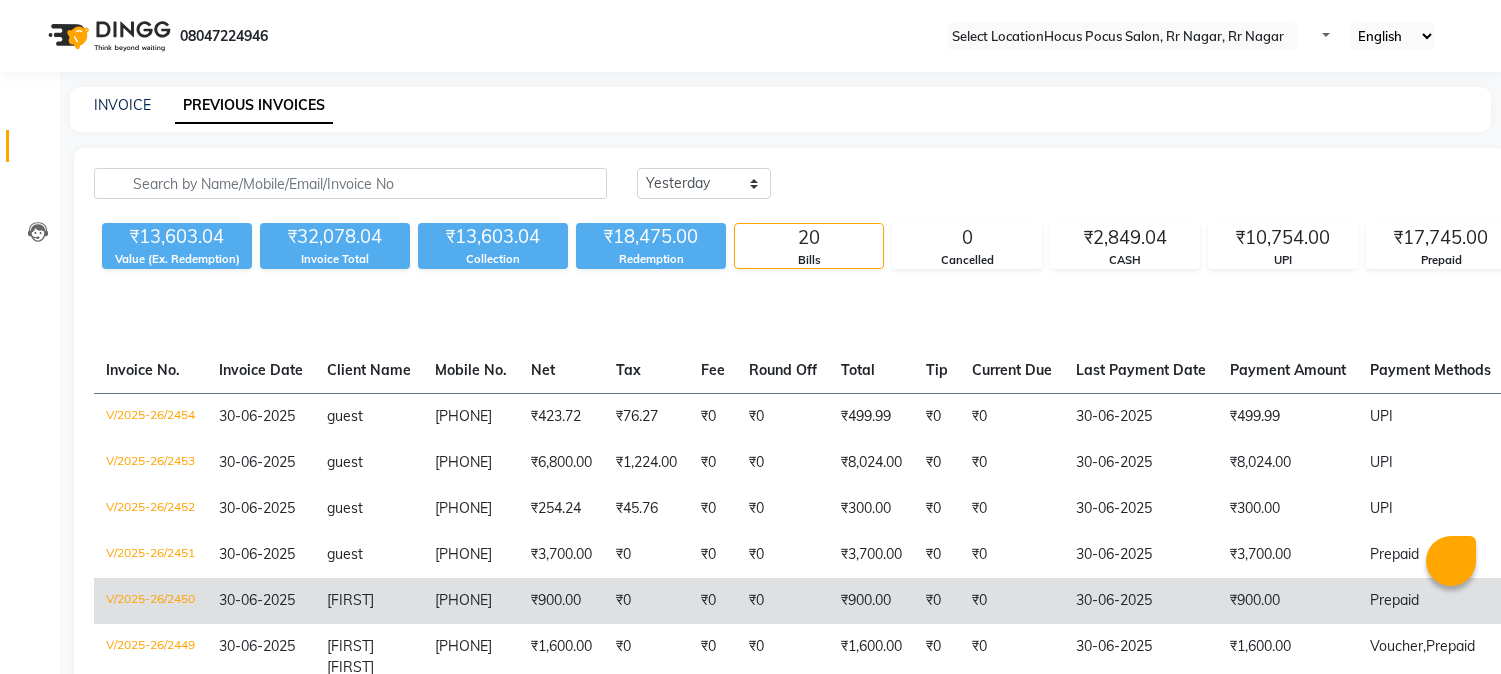 scroll, scrollTop: 0, scrollLeft: 0, axis: both 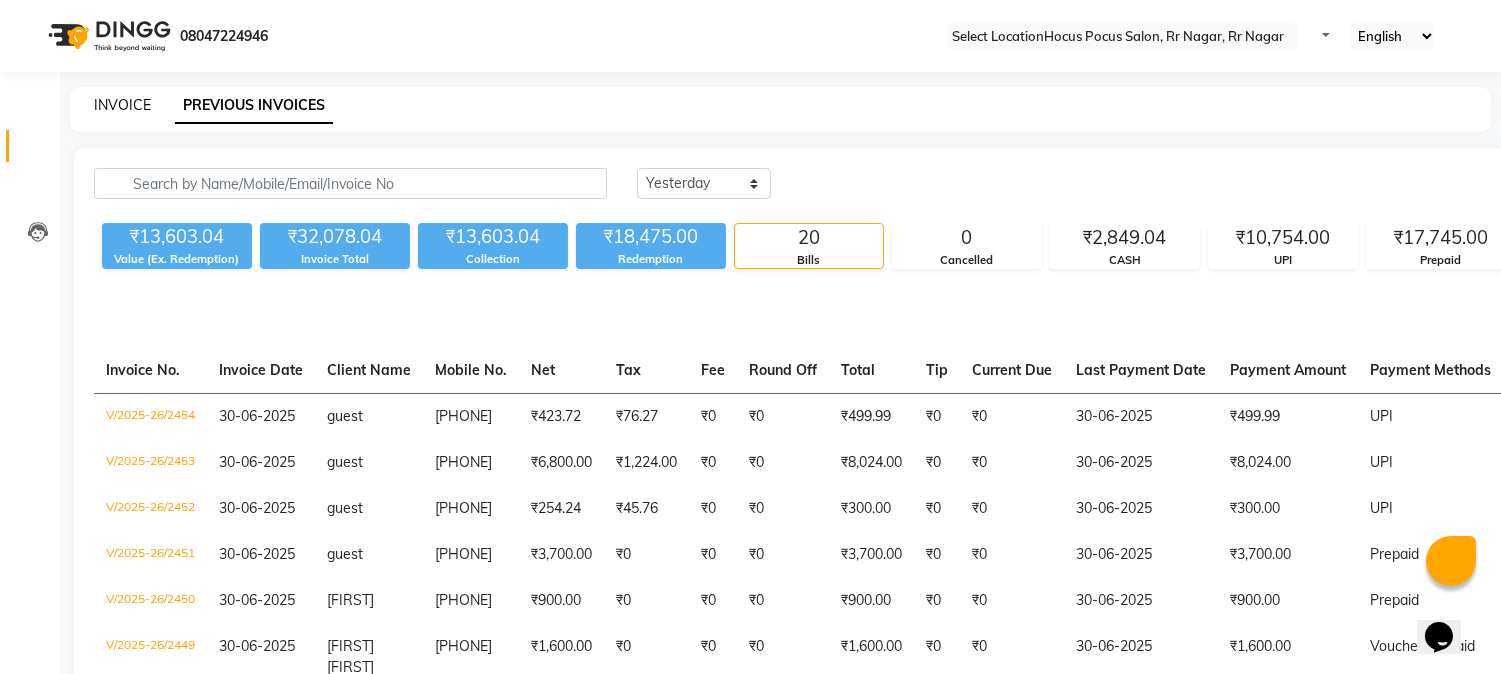 click on "INVOICE" at bounding box center [122, 105] 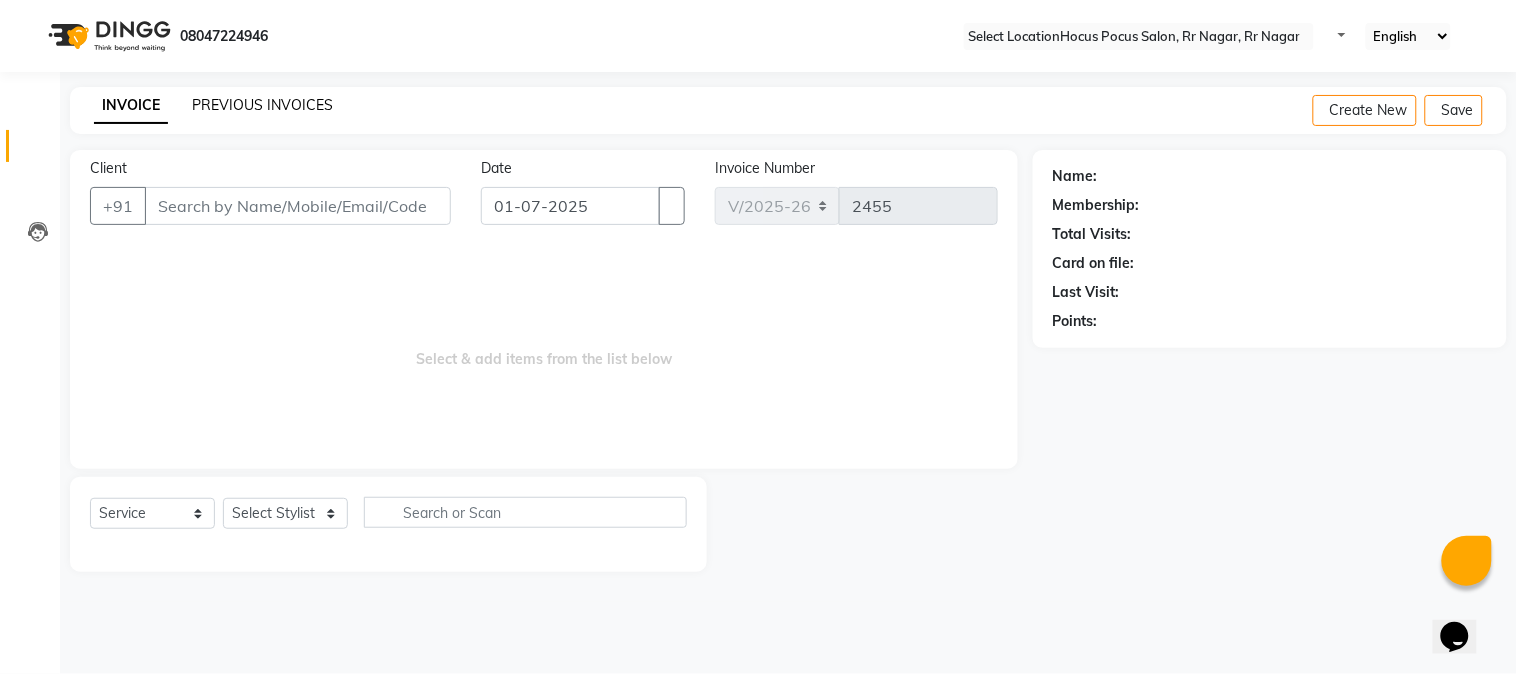 click on "PREVIOUS INVOICES" at bounding box center (262, 105) 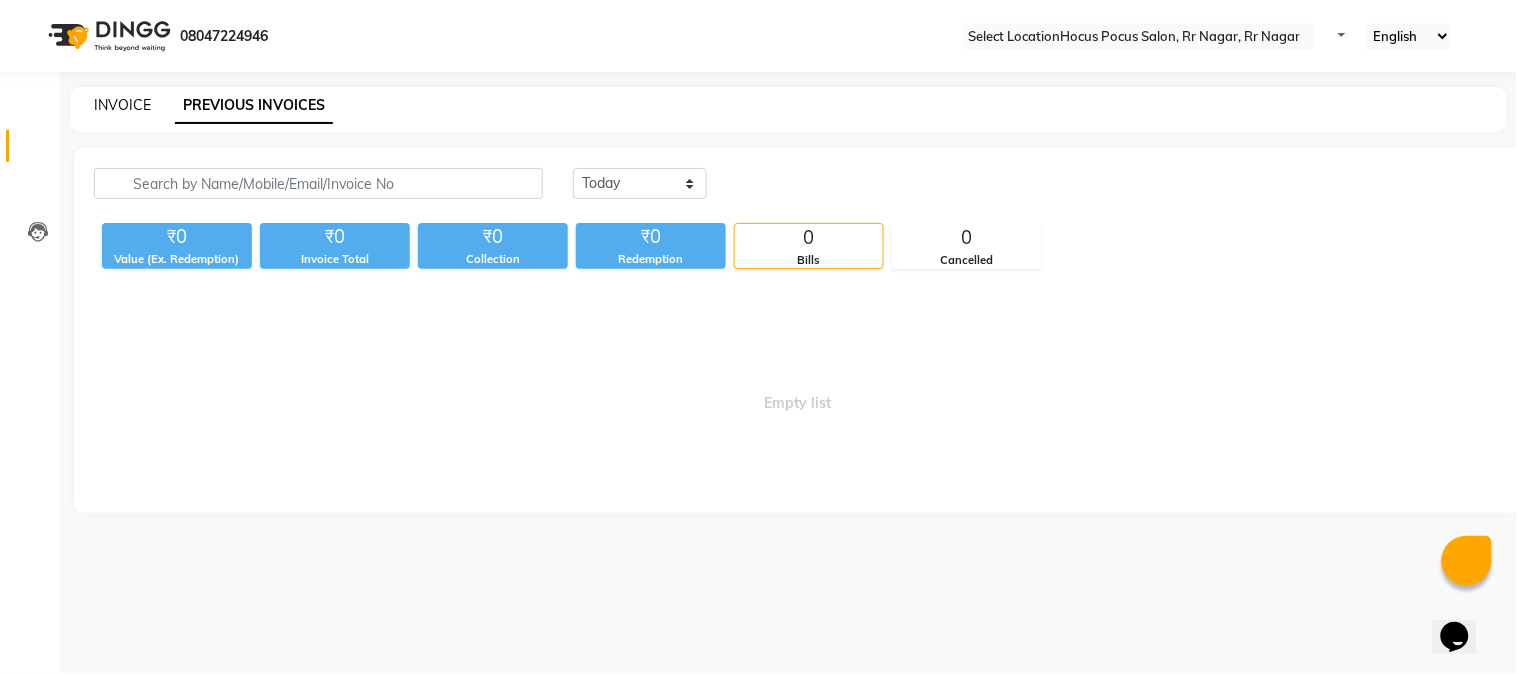 click on "INVOICE" at bounding box center (122, 105) 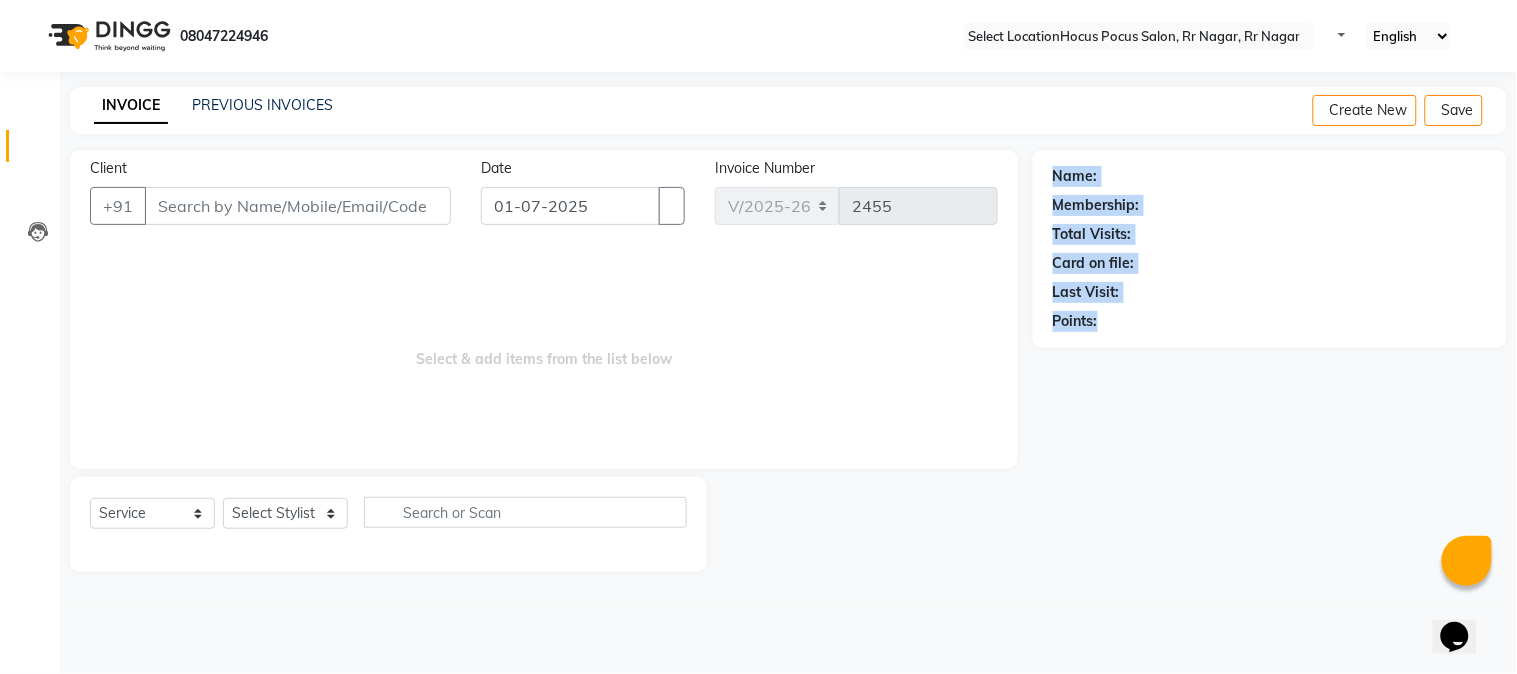 drag, startPoint x: 1055, startPoint y: 175, endPoint x: 1120, endPoint y: 324, distance: 162.56076 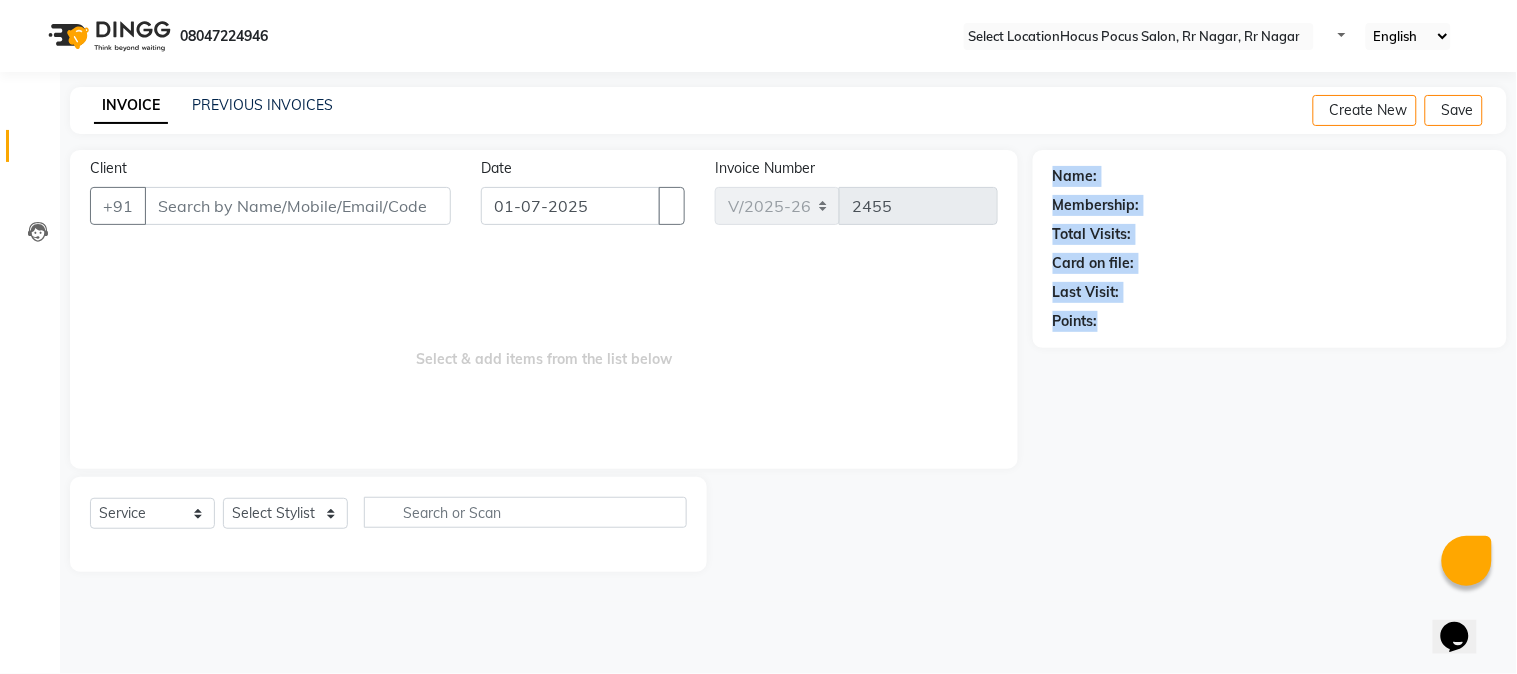 drag, startPoint x: 1065, startPoint y: 194, endPoint x: 1113, endPoint y: 317, distance: 132.03409 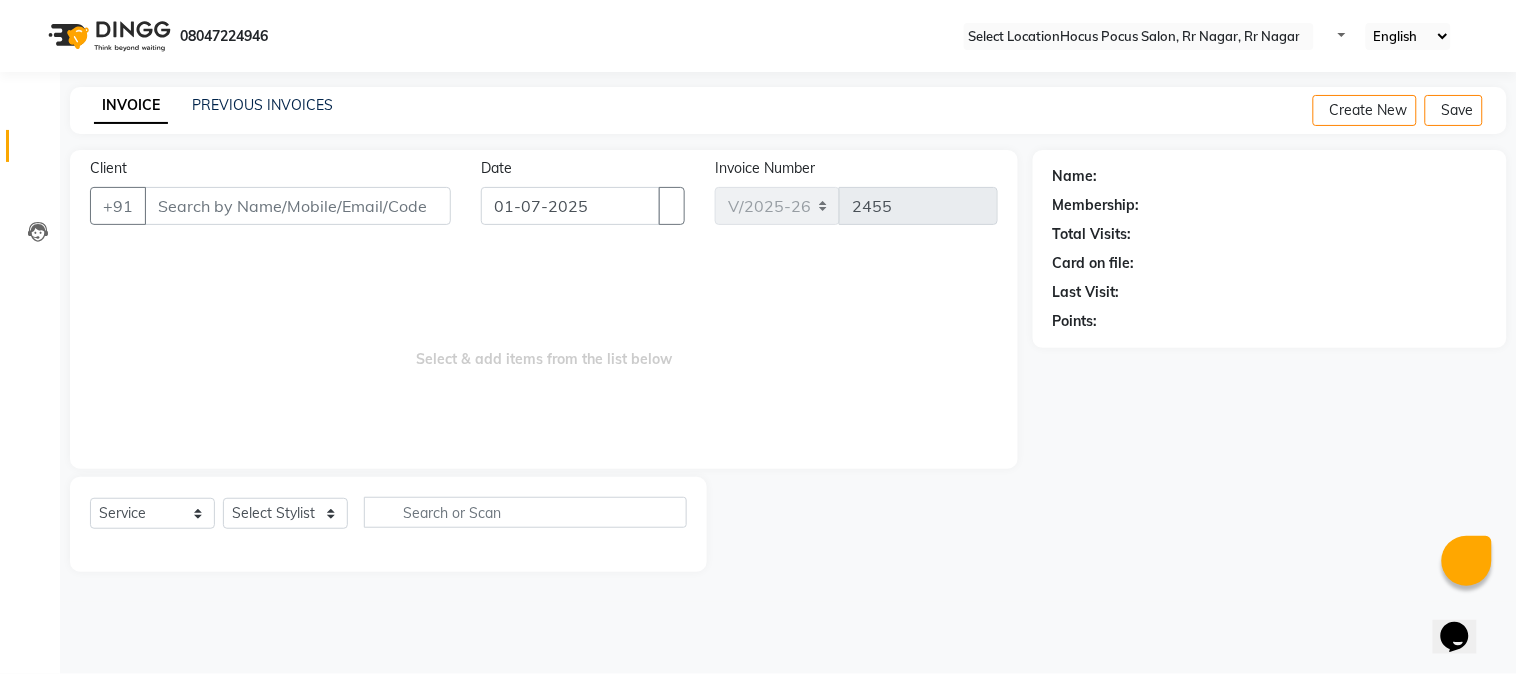 click on "Client +91 Date 01-07-2025 Invoice Number V/2025 V/2025-26 2455 Select & add items from the list below" at bounding box center (544, 309) 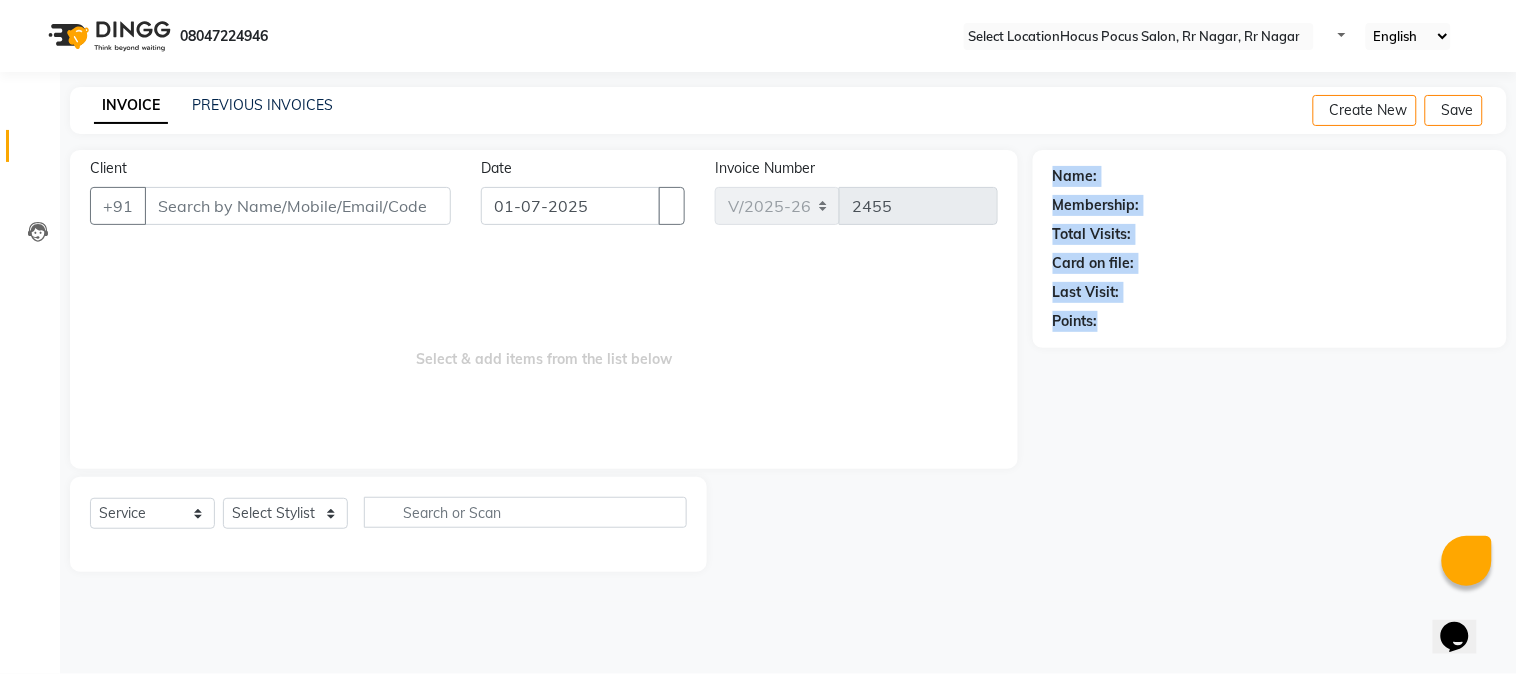 drag, startPoint x: 1054, startPoint y: 172, endPoint x: 1124, endPoint y: 317, distance: 161.01242 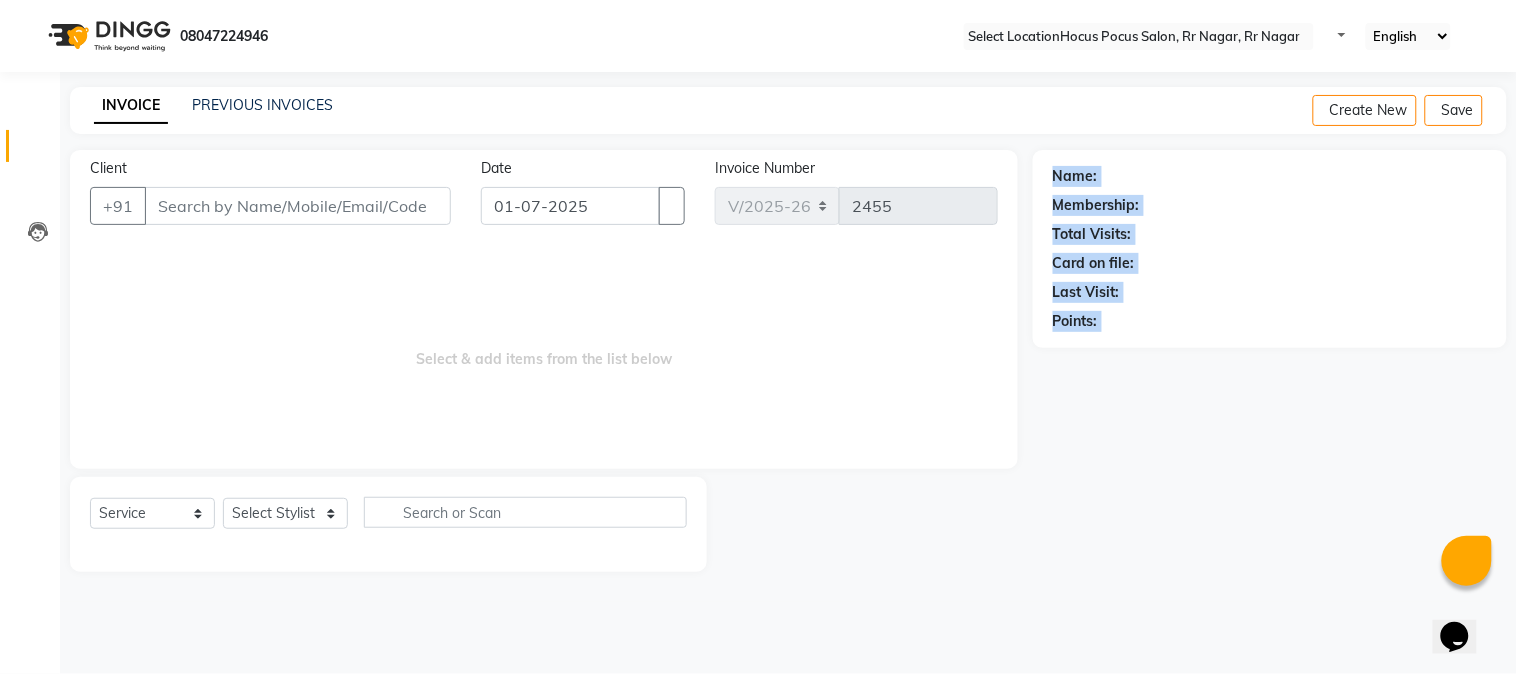 drag, startPoint x: 1054, startPoint y: 172, endPoint x: 1104, endPoint y: 325, distance: 160.96272 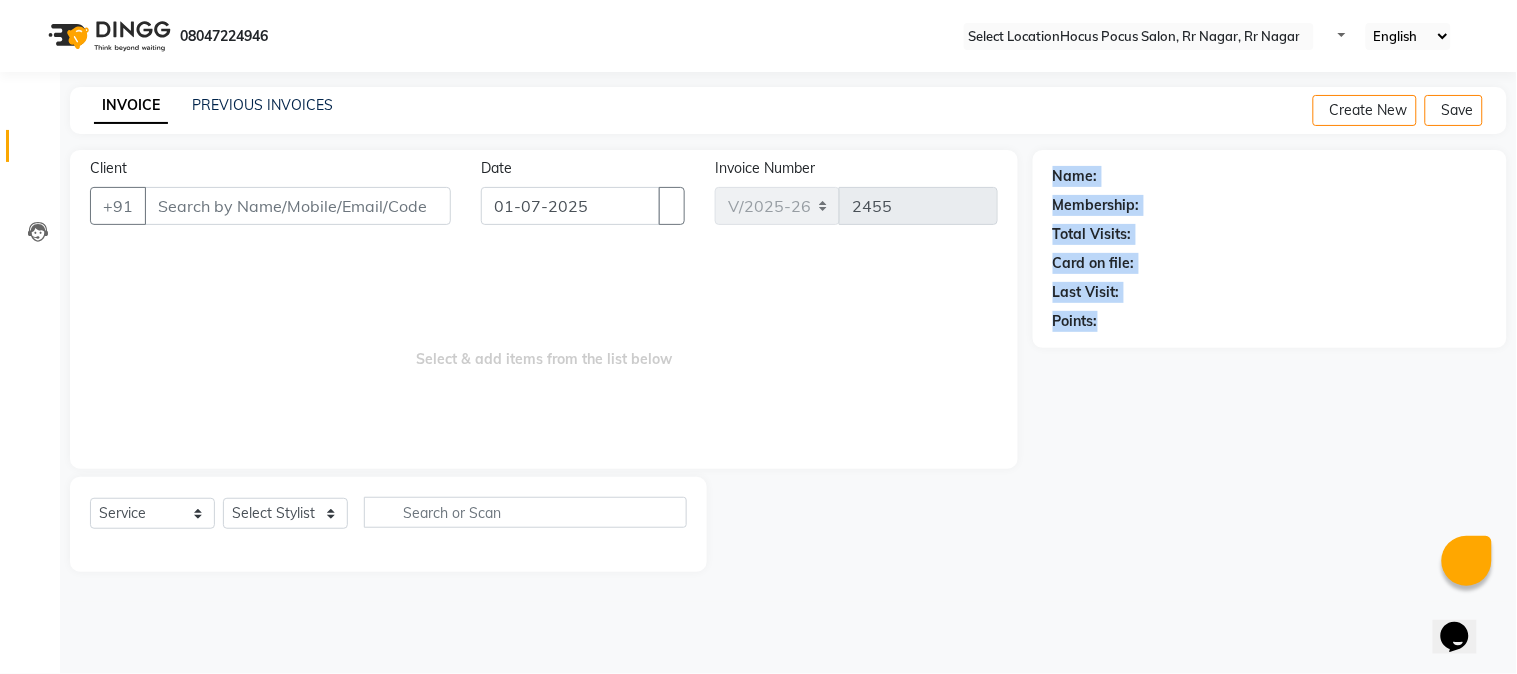 drag, startPoint x: 1098, startPoint y: 307, endPoint x: 1052, endPoint y: 177, distance: 137.89851 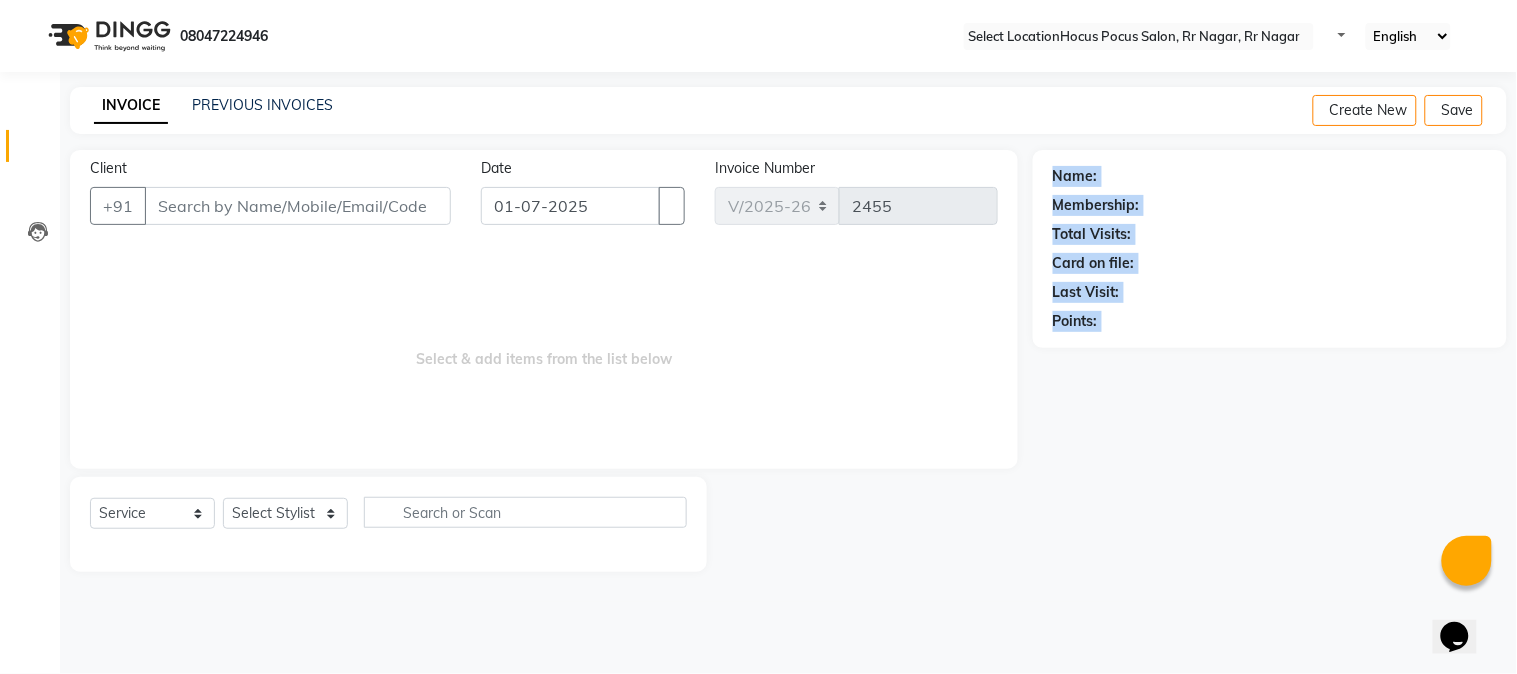 drag, startPoint x: 1055, startPoint y: 174, endPoint x: 1116, endPoint y: 330, distance: 167.50224 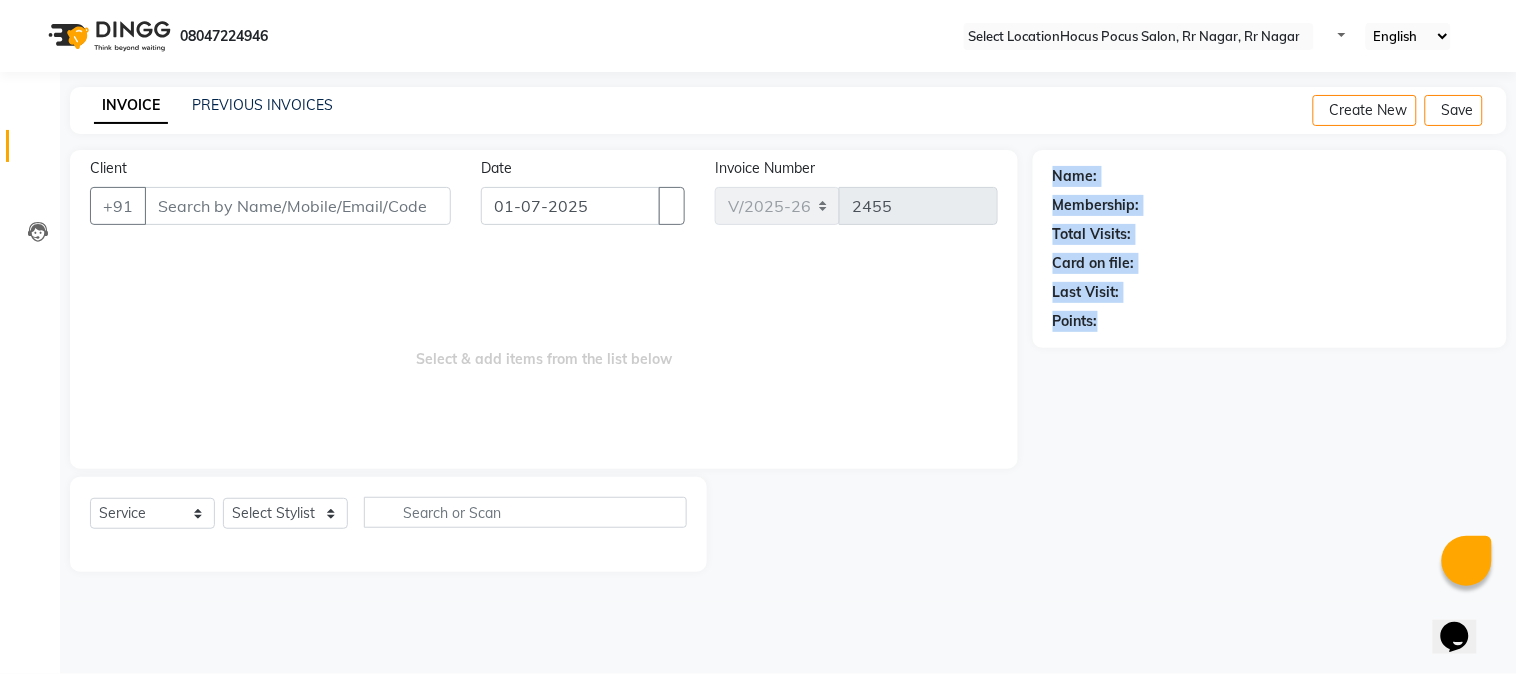 drag, startPoint x: 1106, startPoint y: 325, endPoint x: 1043, endPoint y: 177, distance: 160.85086 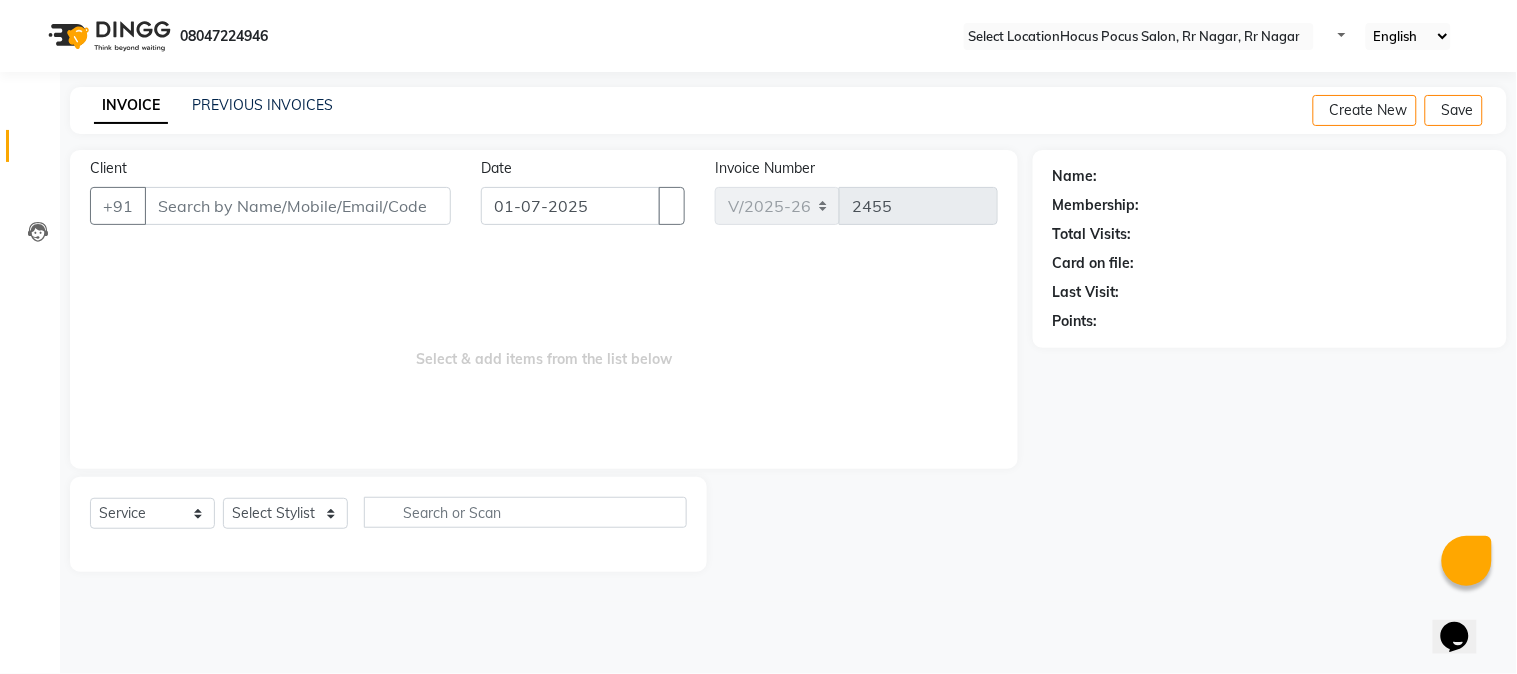 click on "Name: Membership: Total Visits: Card on file: Last Visit: Points:" at bounding box center (1270, 249) 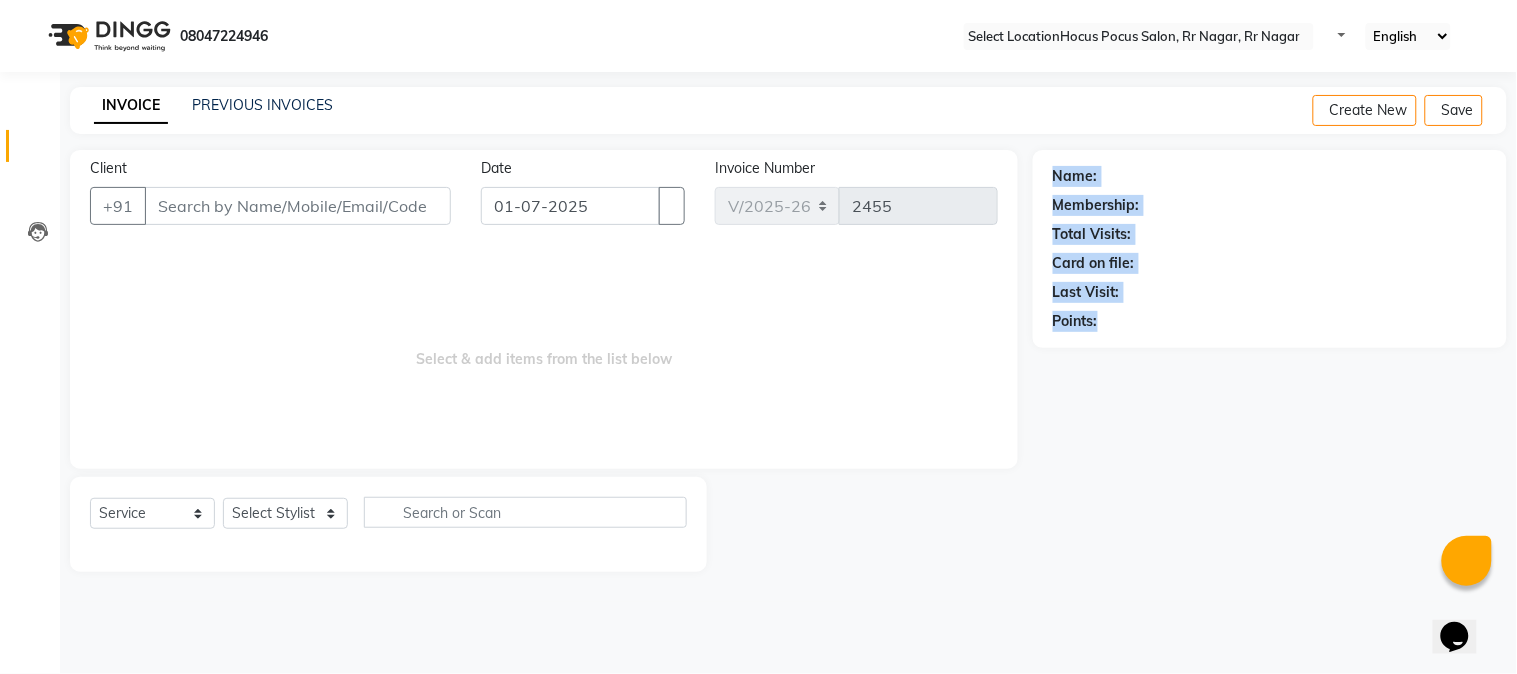 drag, startPoint x: 1047, startPoint y: 174, endPoint x: 1112, endPoint y: 323, distance: 162.56076 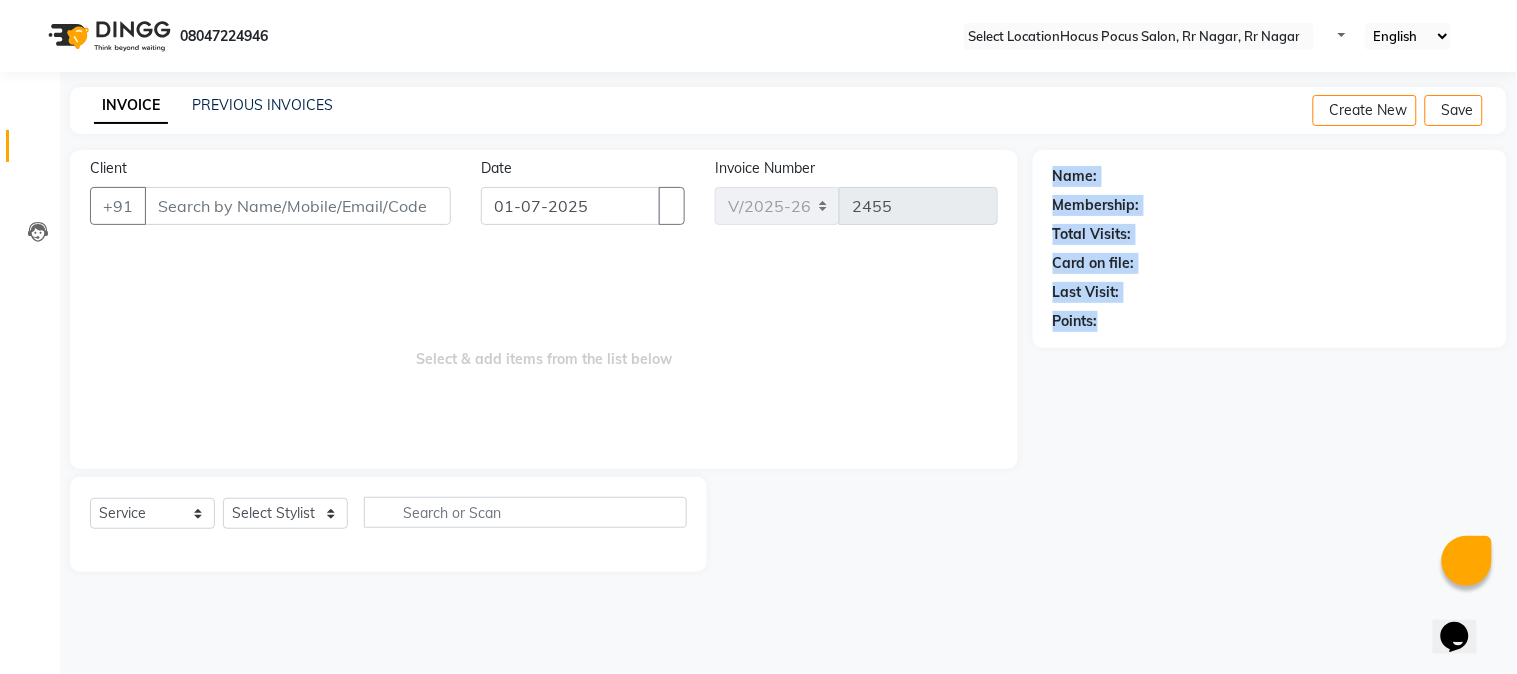 click on "Total Visits:" at bounding box center (1075, 176) 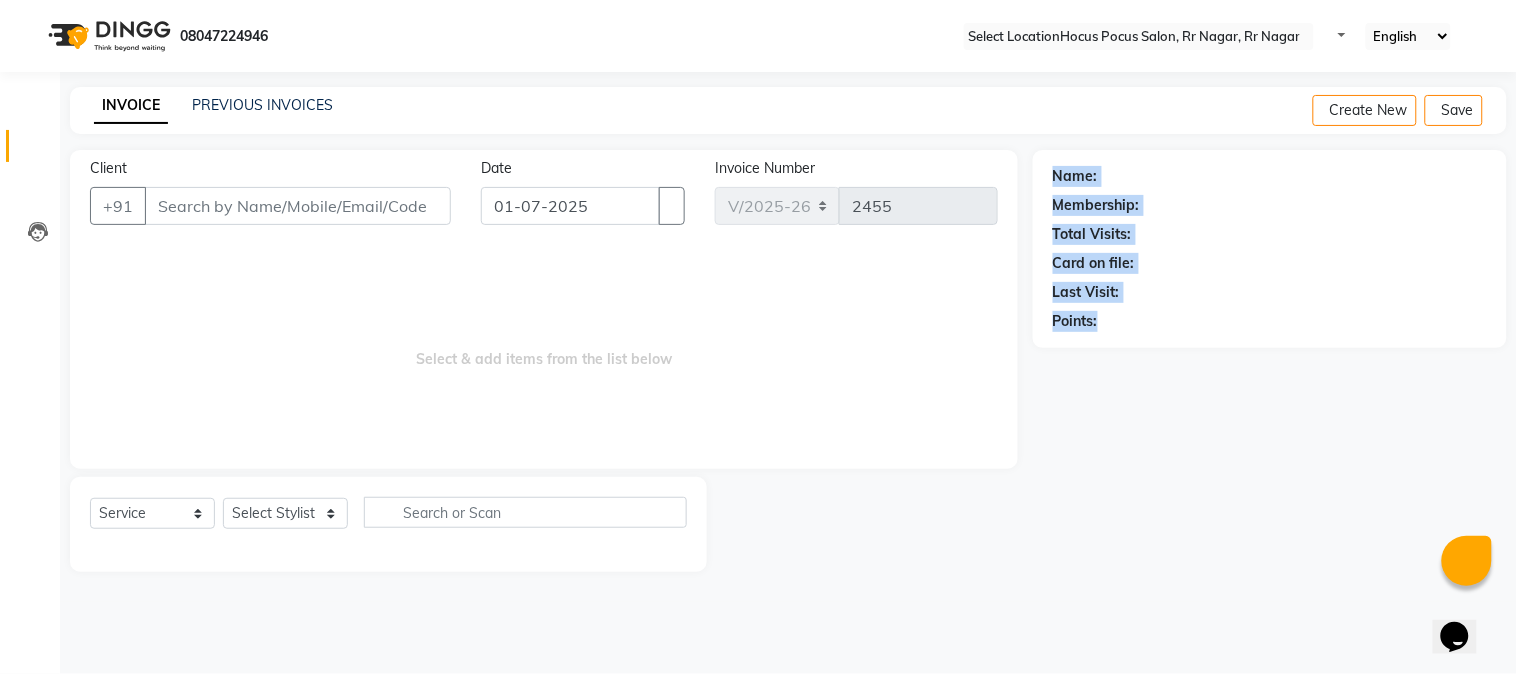 drag, startPoint x: 1055, startPoint y: 171, endPoint x: 1104, endPoint y: 333, distance: 169.24834 